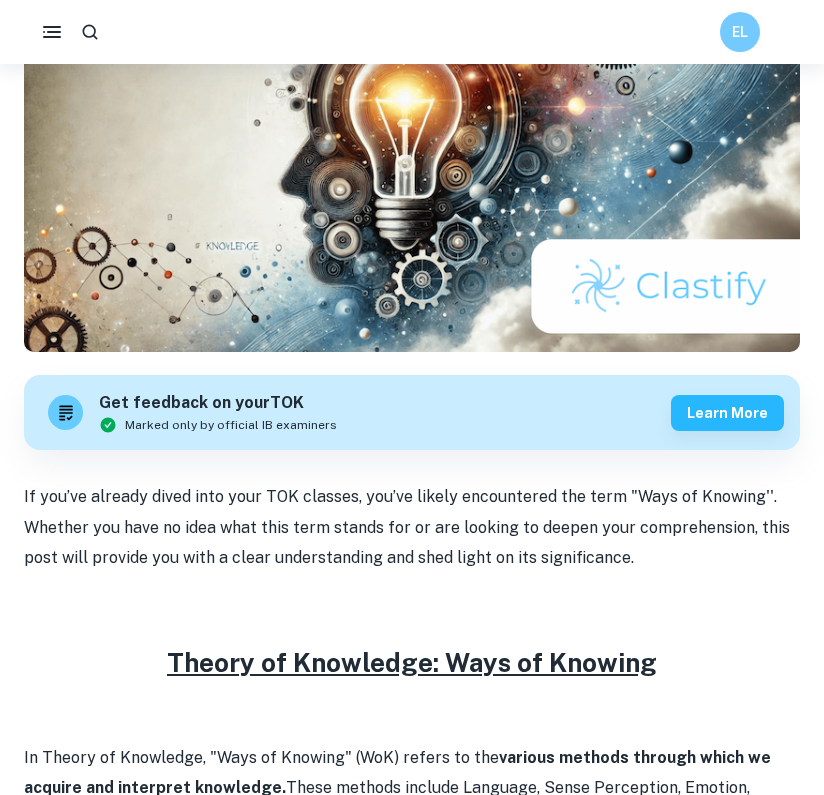 scroll, scrollTop: 312, scrollLeft: 0, axis: vertical 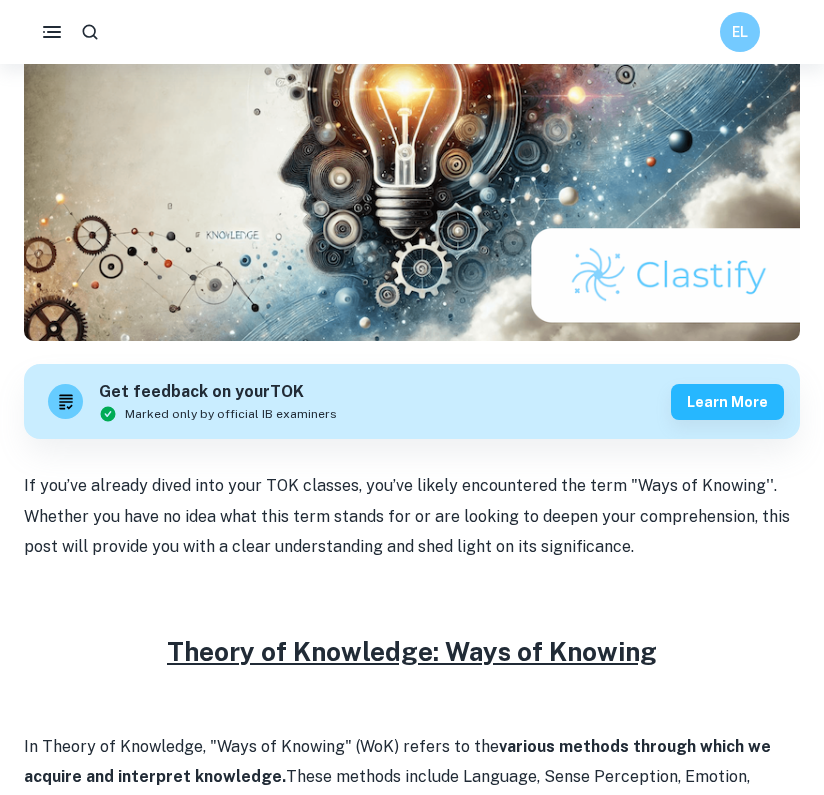 click at bounding box center [412, 147] 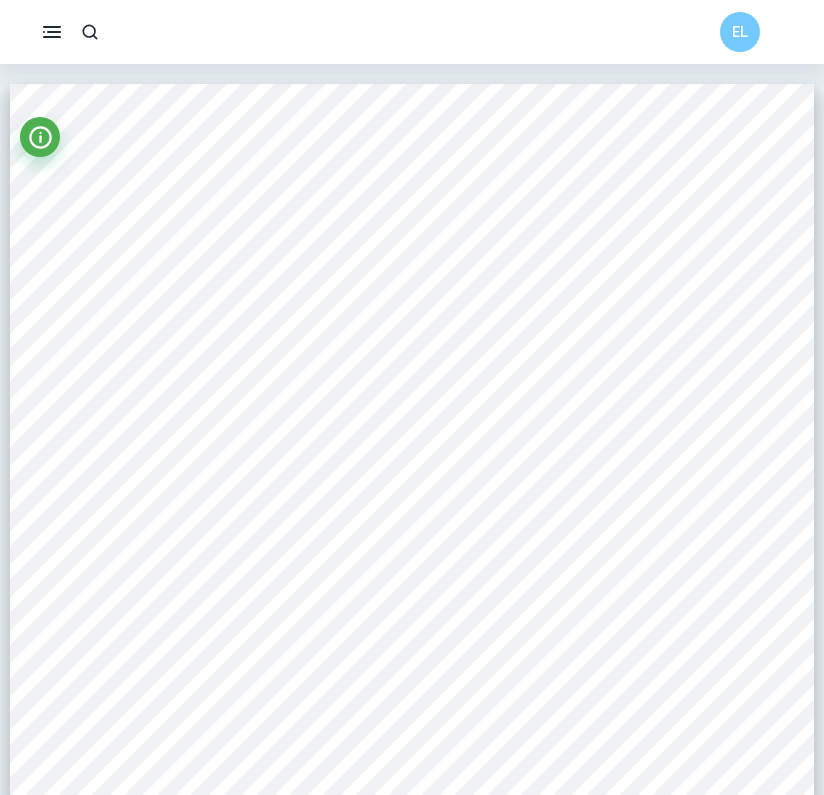 scroll, scrollTop: 3362, scrollLeft: 0, axis: vertical 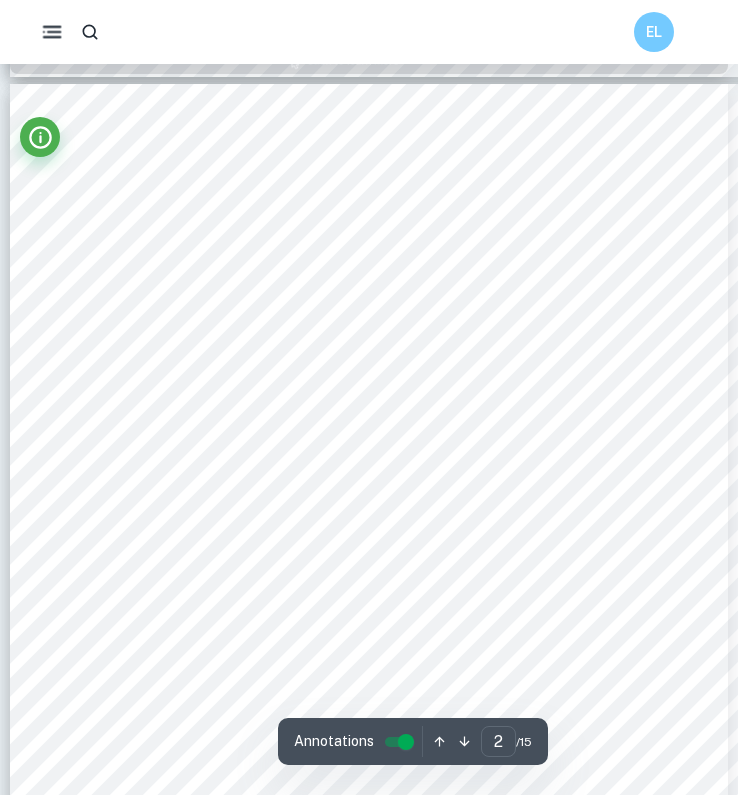 click on "EL" at bounding box center [369, 32] 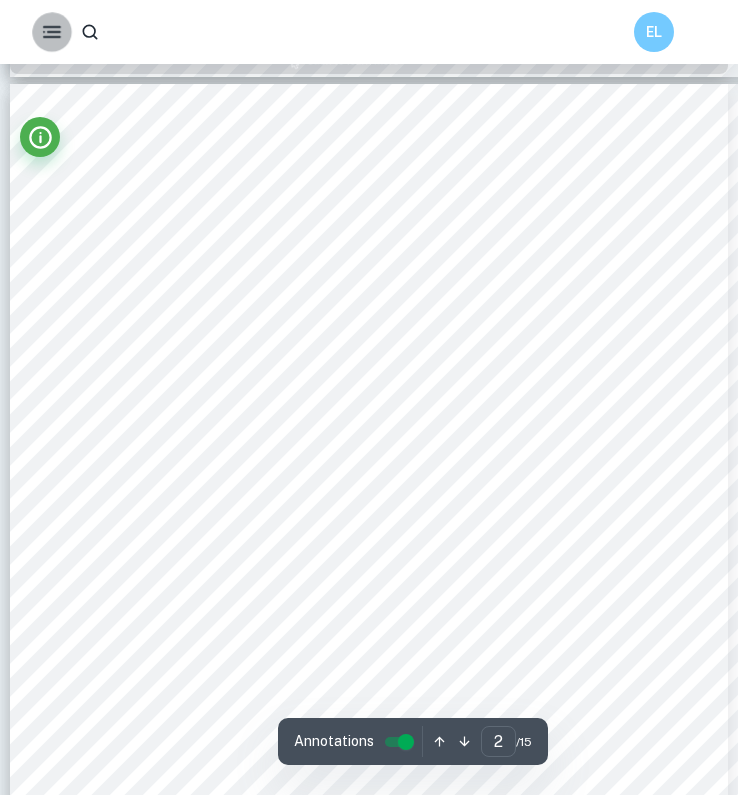 click 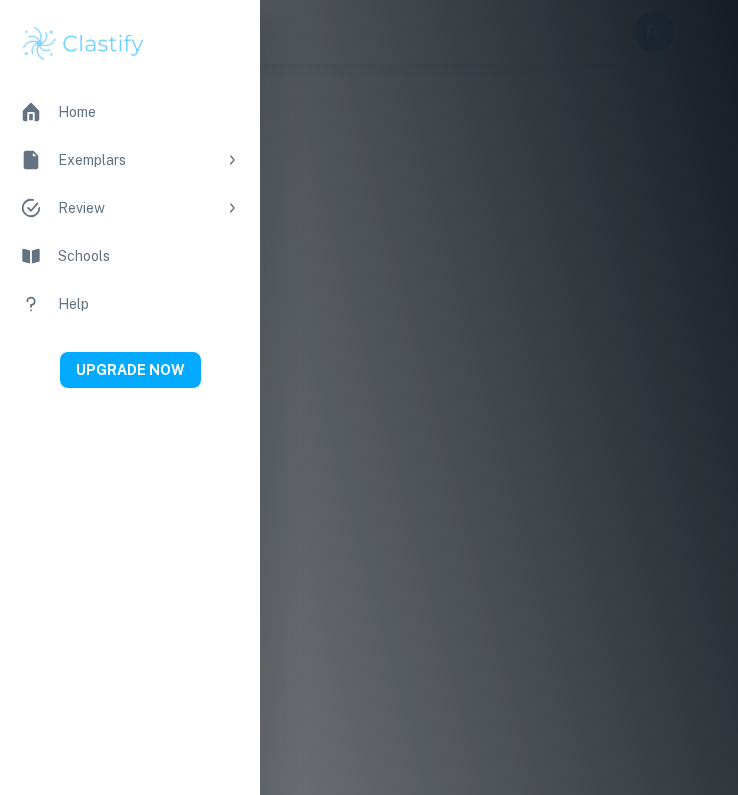 click at bounding box center [369, 397] 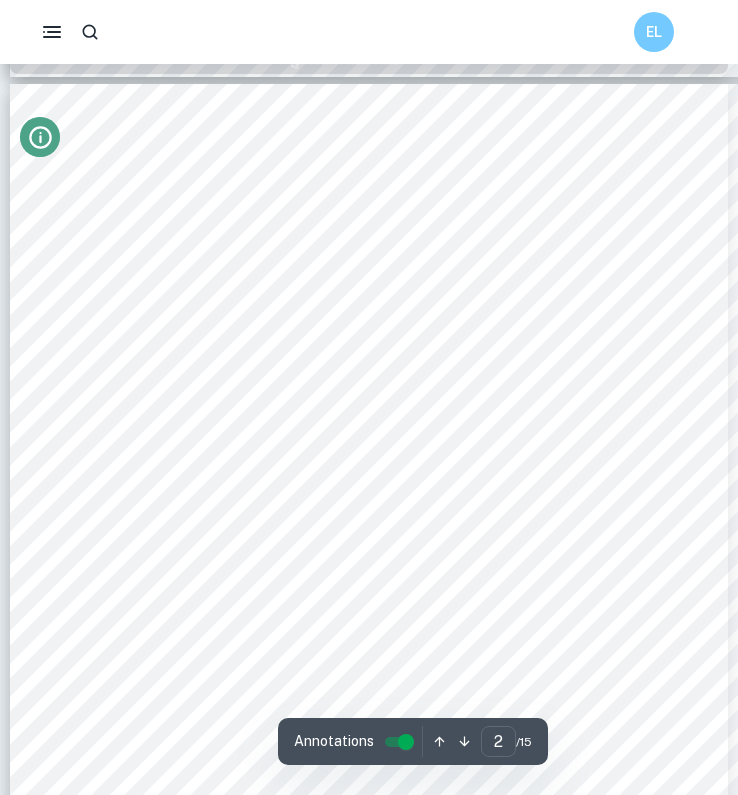 click 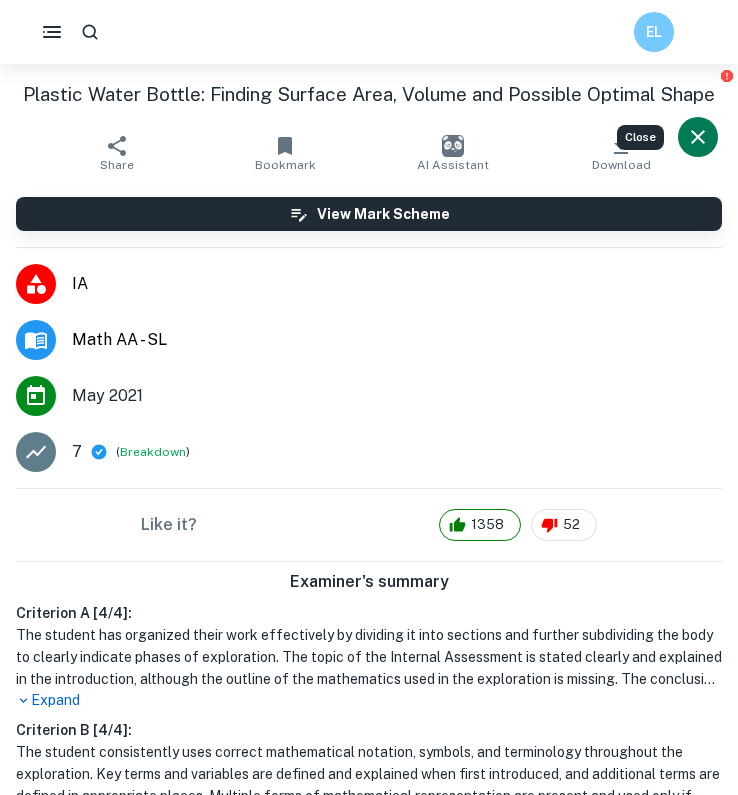 scroll, scrollTop: 0, scrollLeft: 0, axis: both 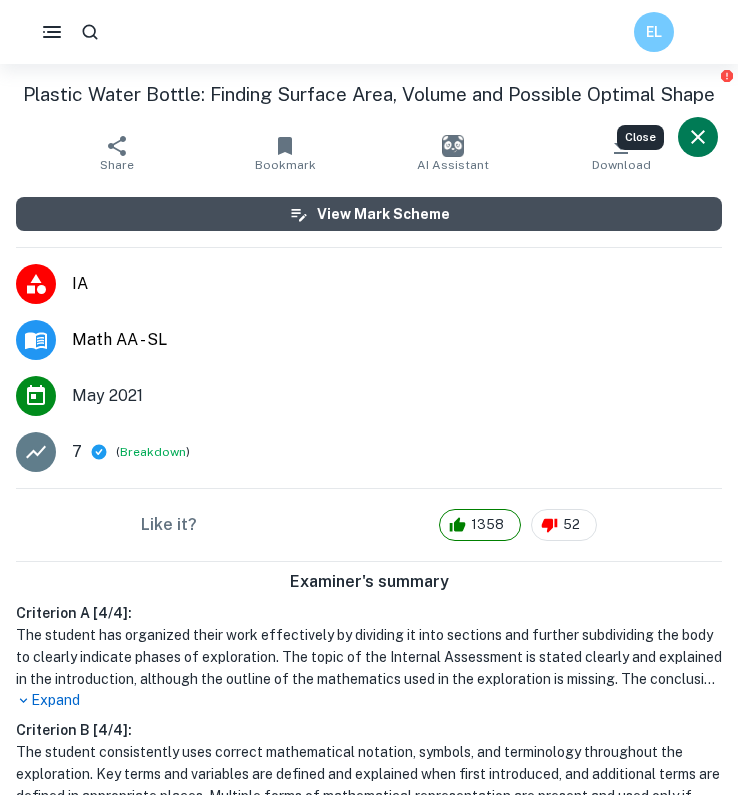 click on "View Mark Scheme" at bounding box center [383, 214] 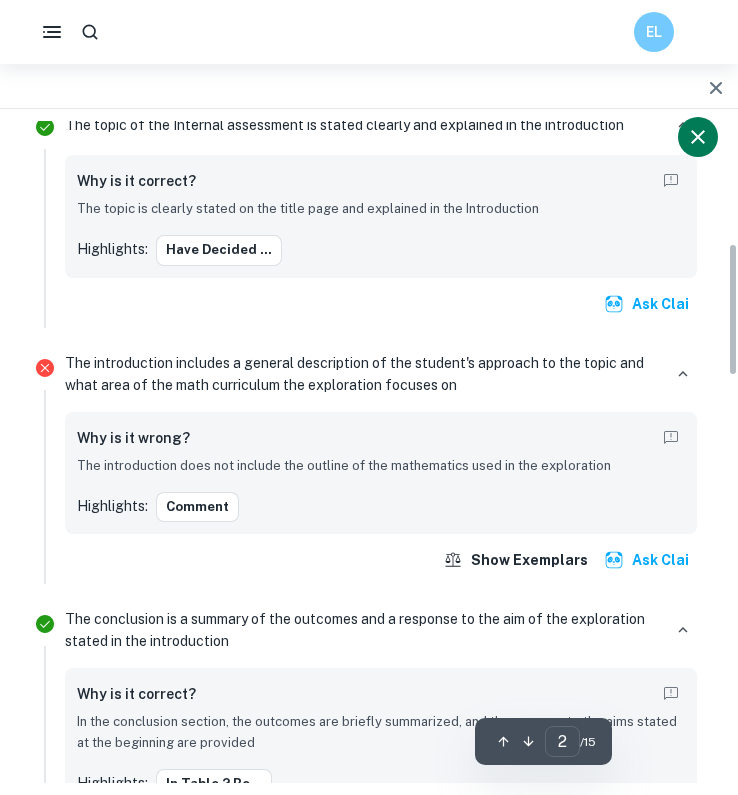 scroll, scrollTop: 601, scrollLeft: 0, axis: vertical 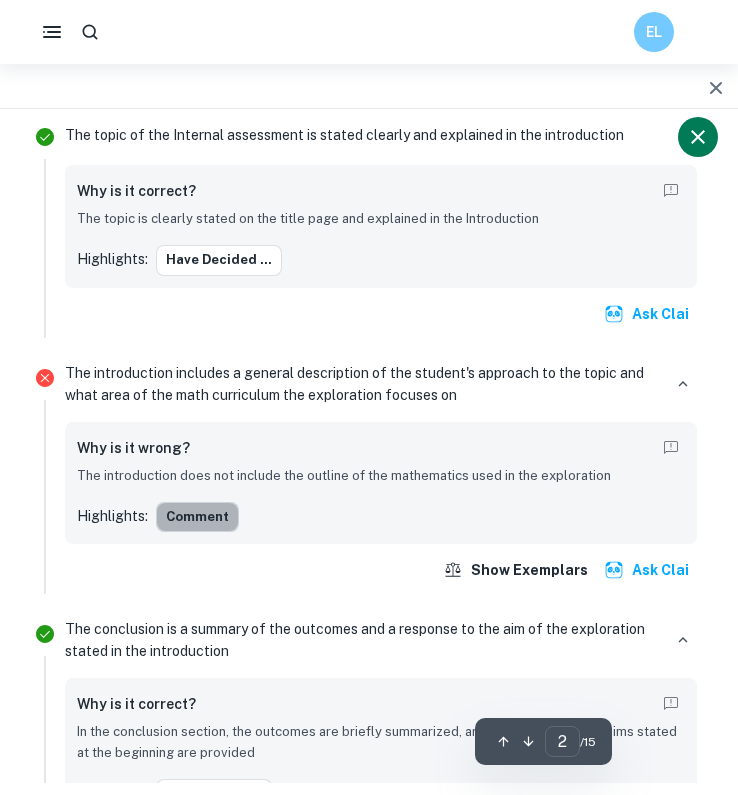 click on "Comment" at bounding box center [197, 517] 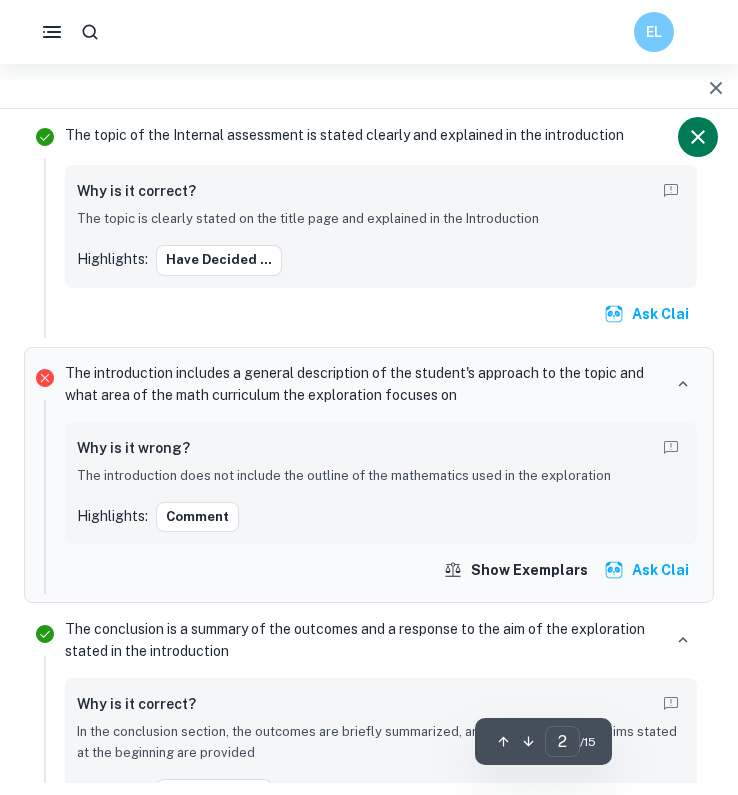 scroll, scrollTop: 1940, scrollLeft: 0, axis: vertical 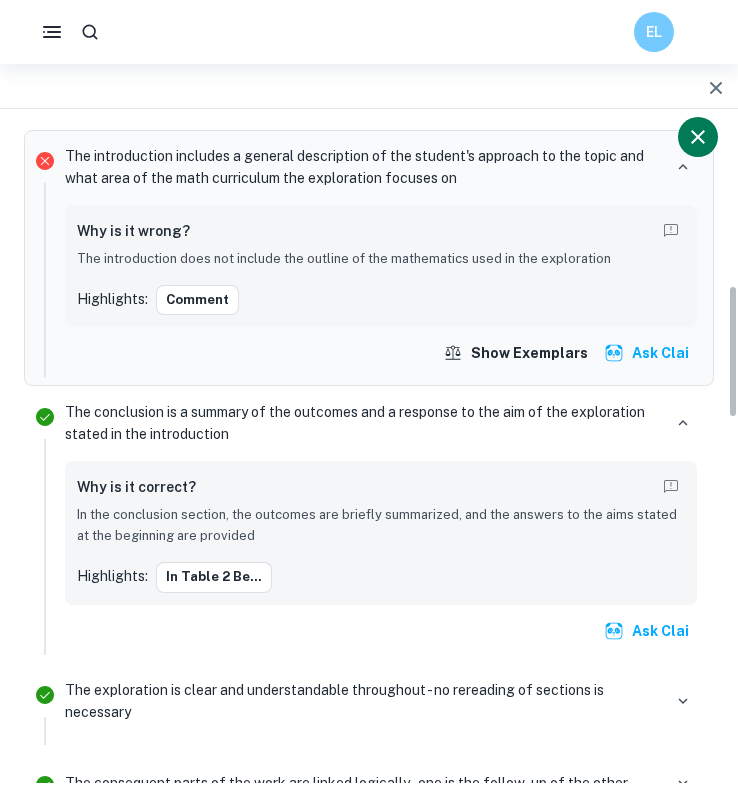 click on "The conclusion is a summary of the outcomes and a response to the aim of the exploration stated in the introduction" at bounding box center [363, 423] 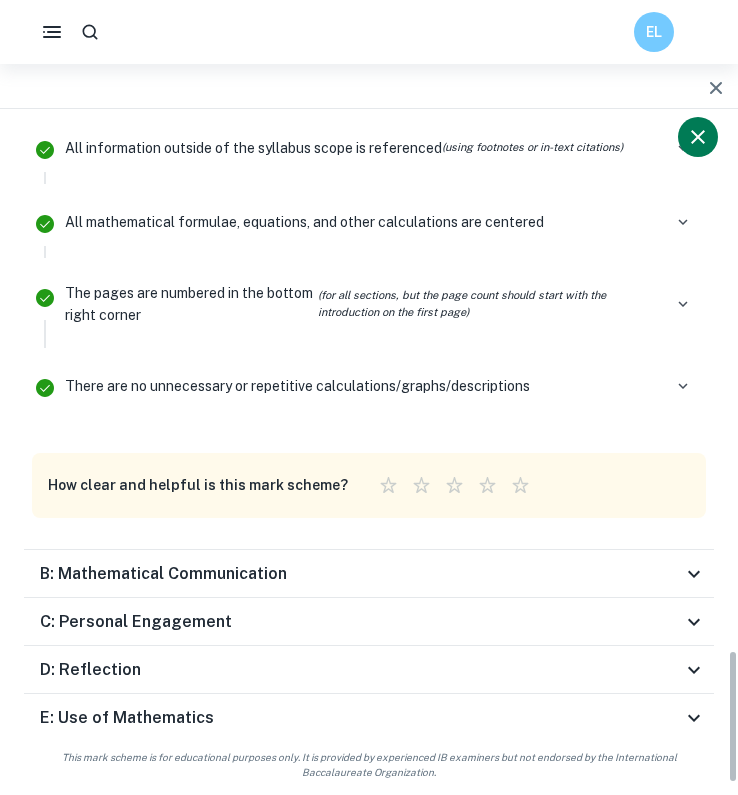 scroll, scrollTop: 2632, scrollLeft: 0, axis: vertical 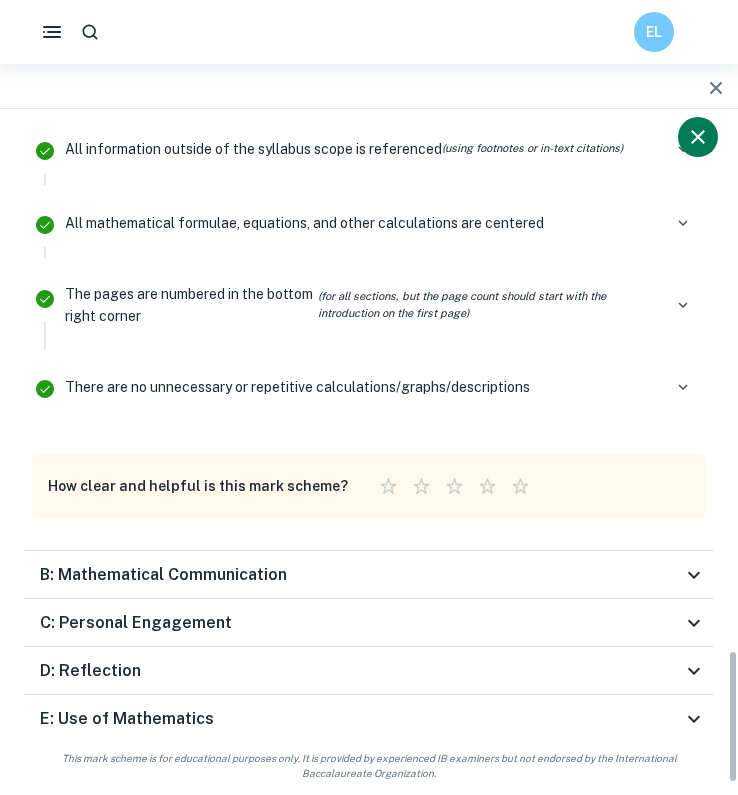 click on "B: Mathematical Communication" at bounding box center [163, 575] 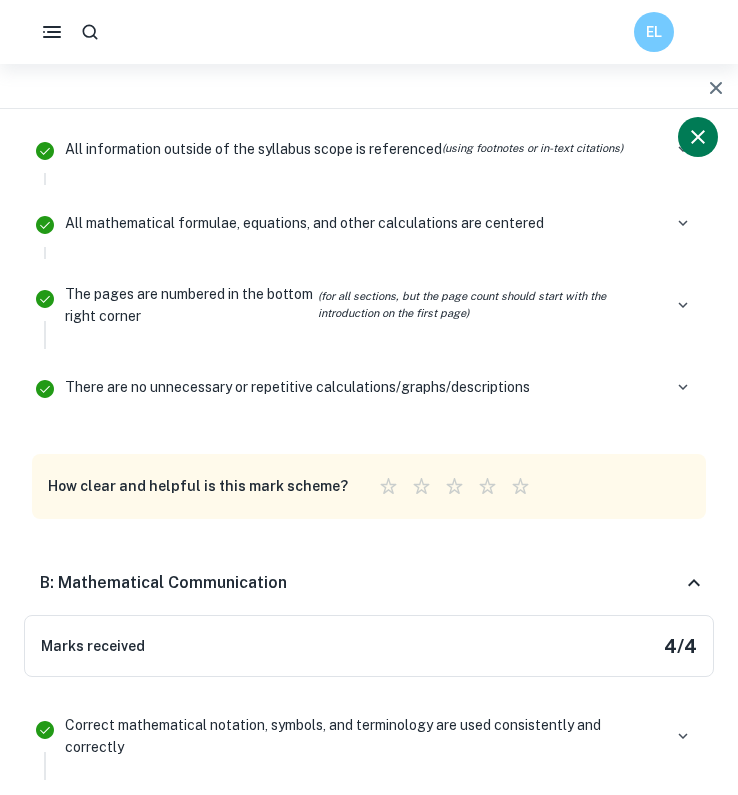click on "B: Mathematical Communication" at bounding box center (163, 583) 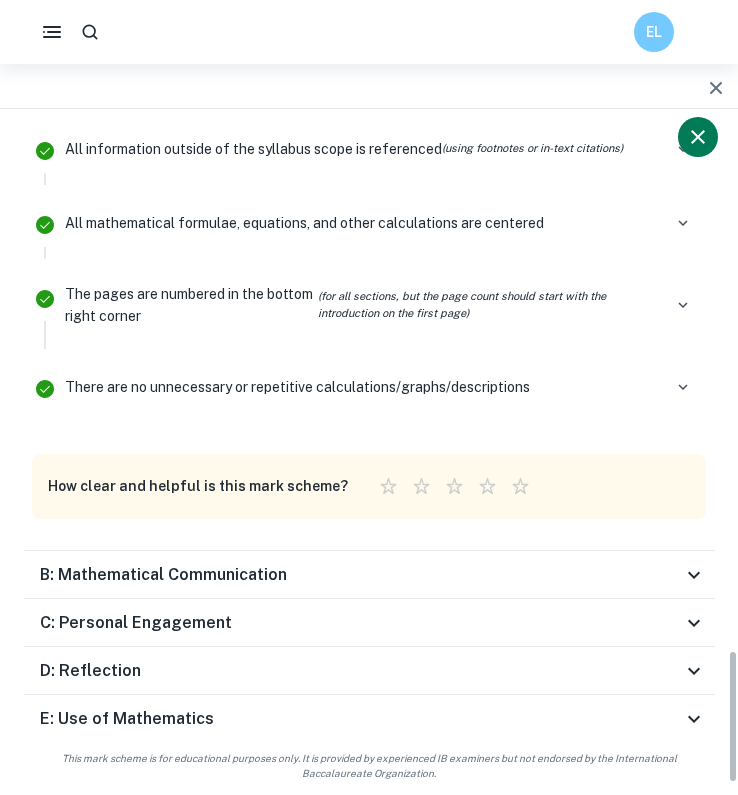 click on "B: Mathematical Communication" at bounding box center (369, 575) 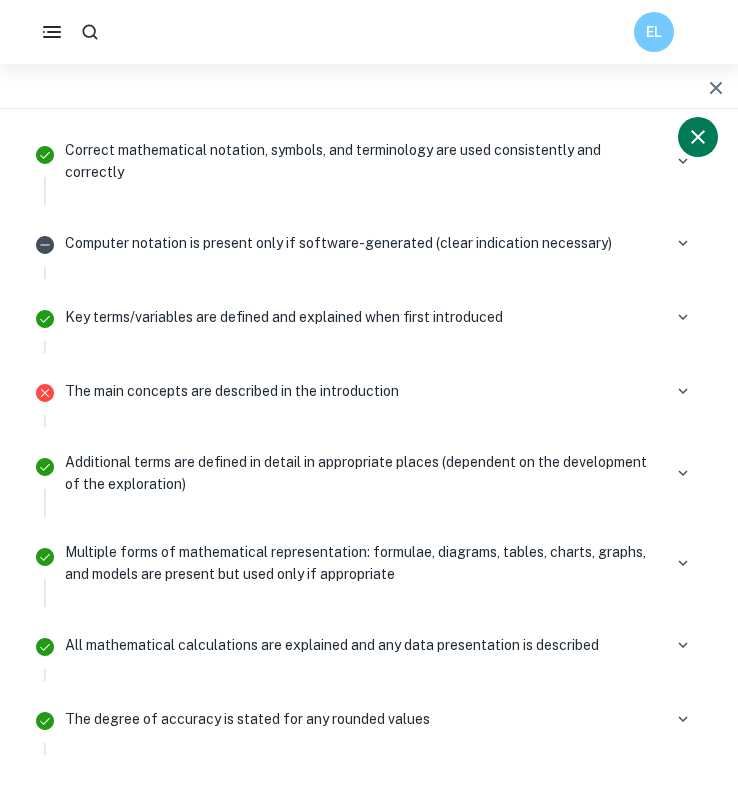 scroll, scrollTop: 2138, scrollLeft: 0, axis: vertical 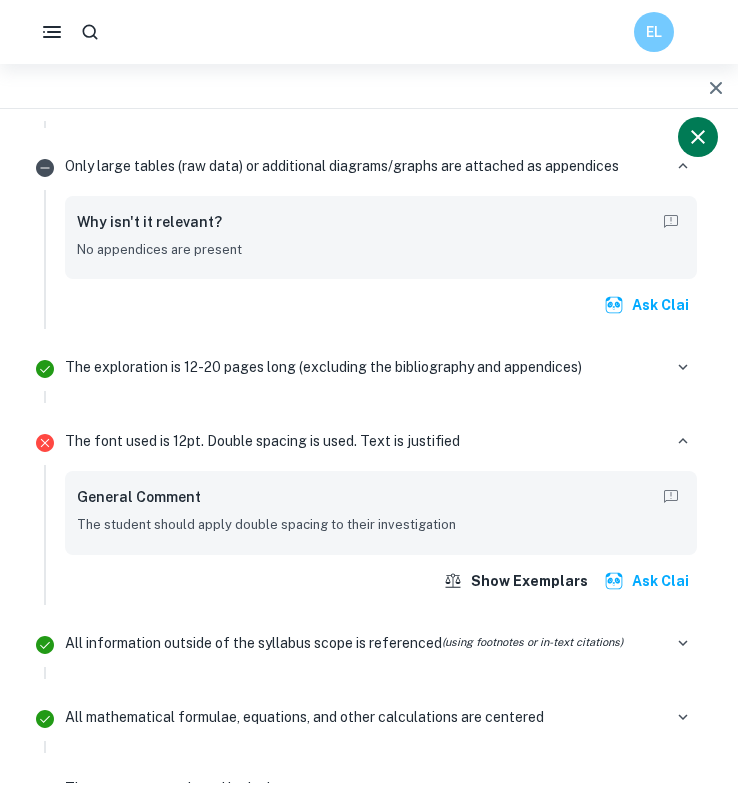 click 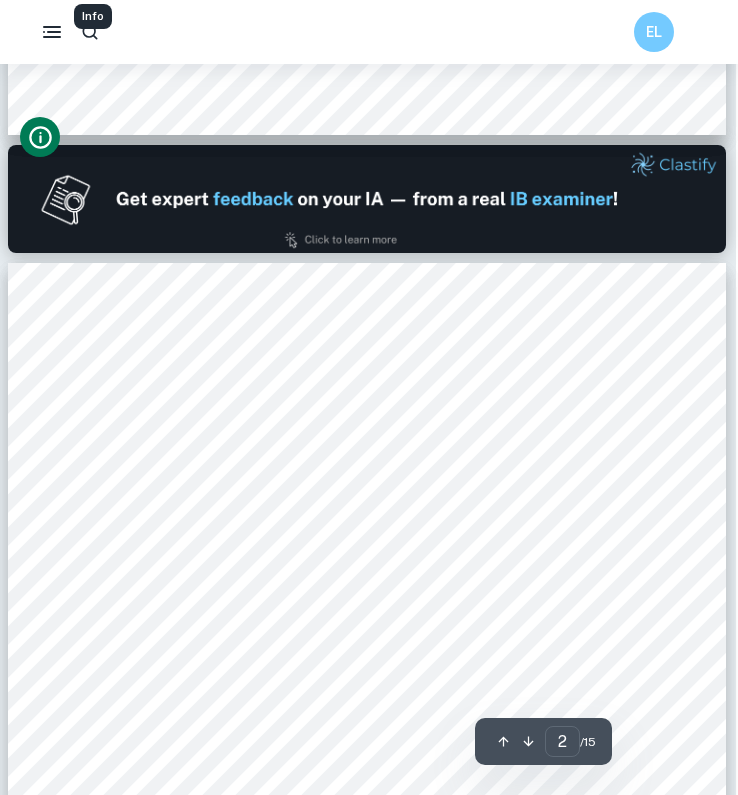 scroll, scrollTop: 831, scrollLeft: 2, axis: both 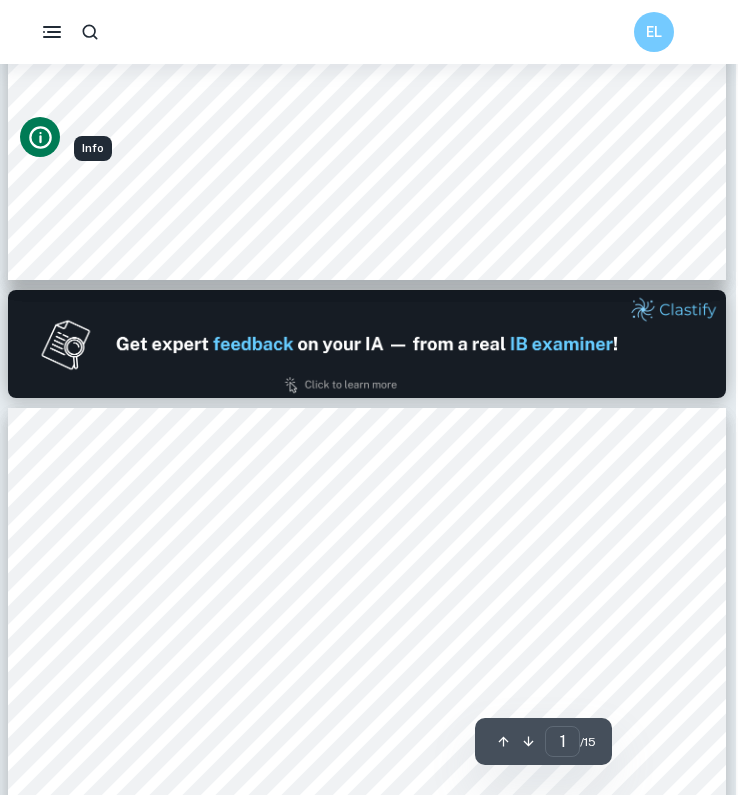 type on "2" 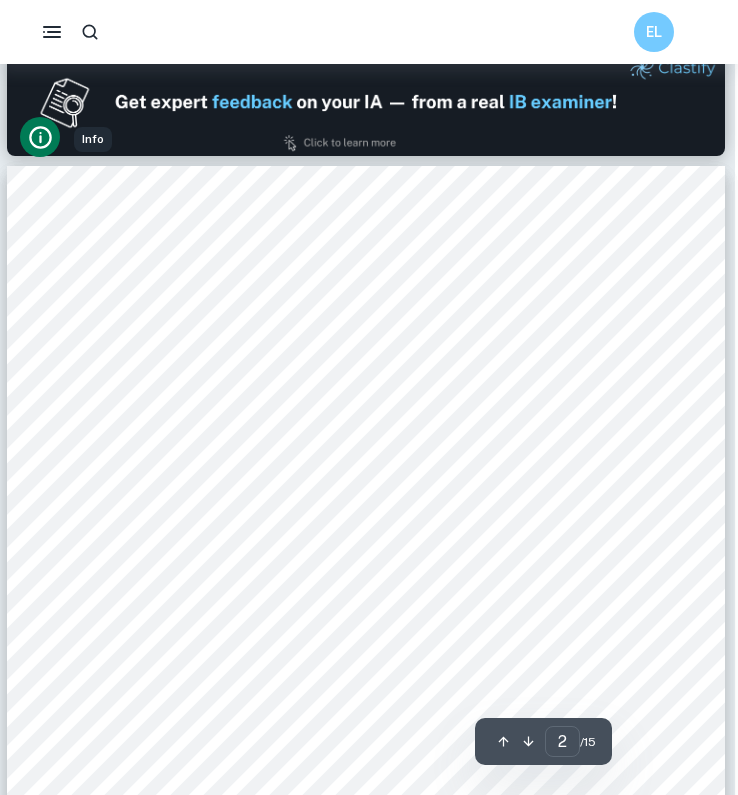 scroll, scrollTop: 1056, scrollLeft: 3, axis: both 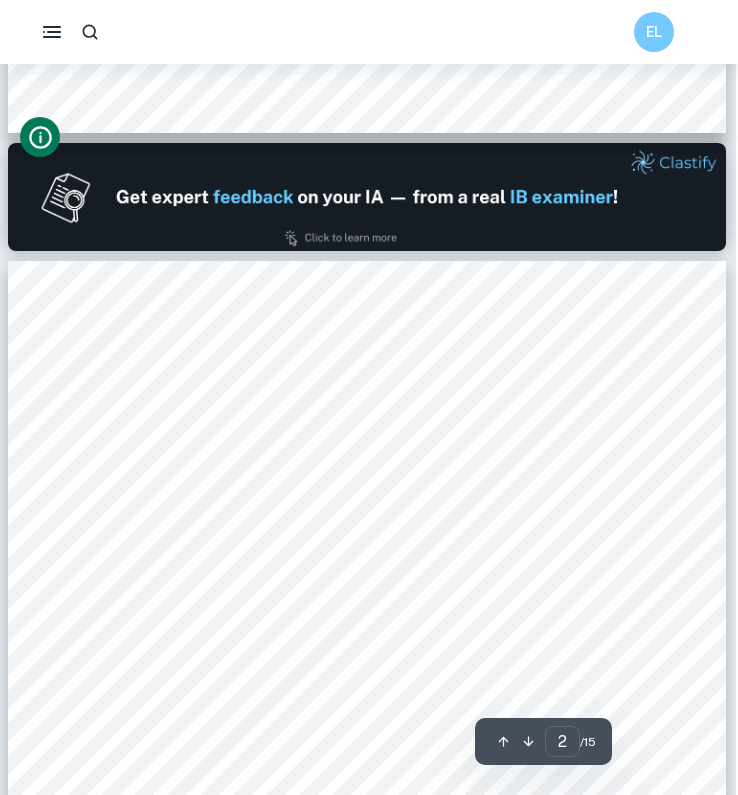 click at bounding box center [279, 492] 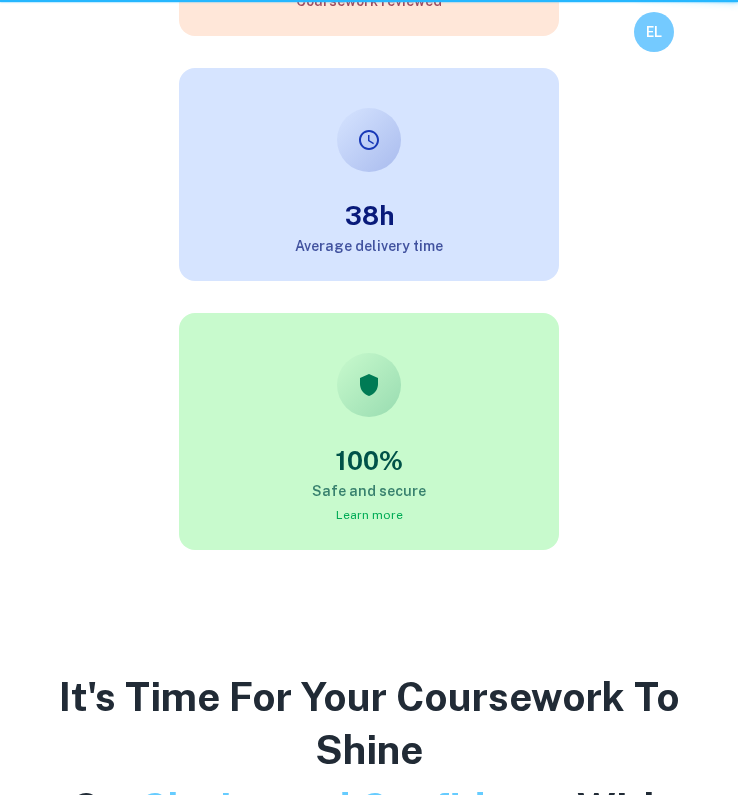 scroll, scrollTop: 0, scrollLeft: 0, axis: both 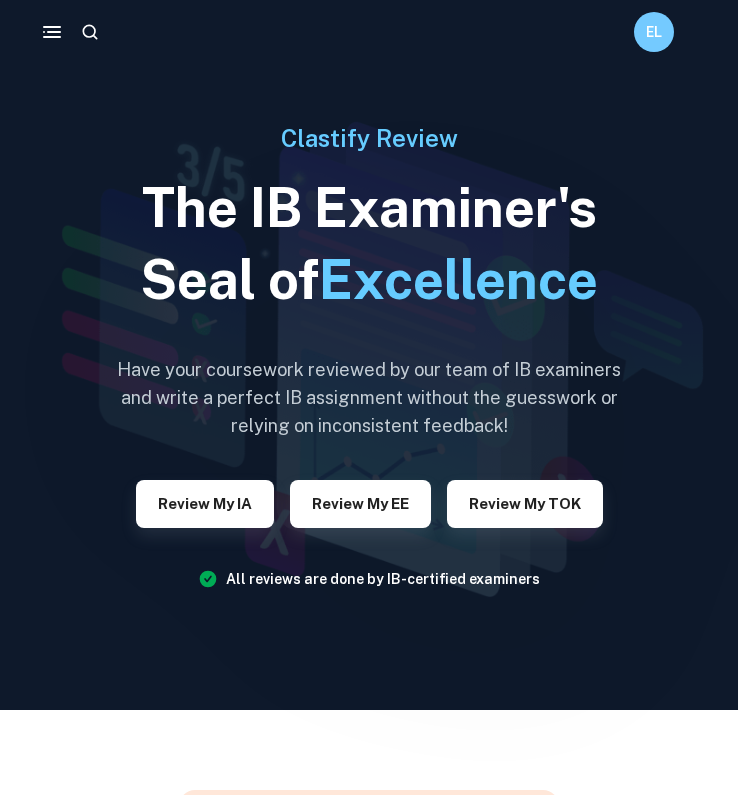 click on "The IB Examiner's  Seal of  Excellence" at bounding box center [369, 244] 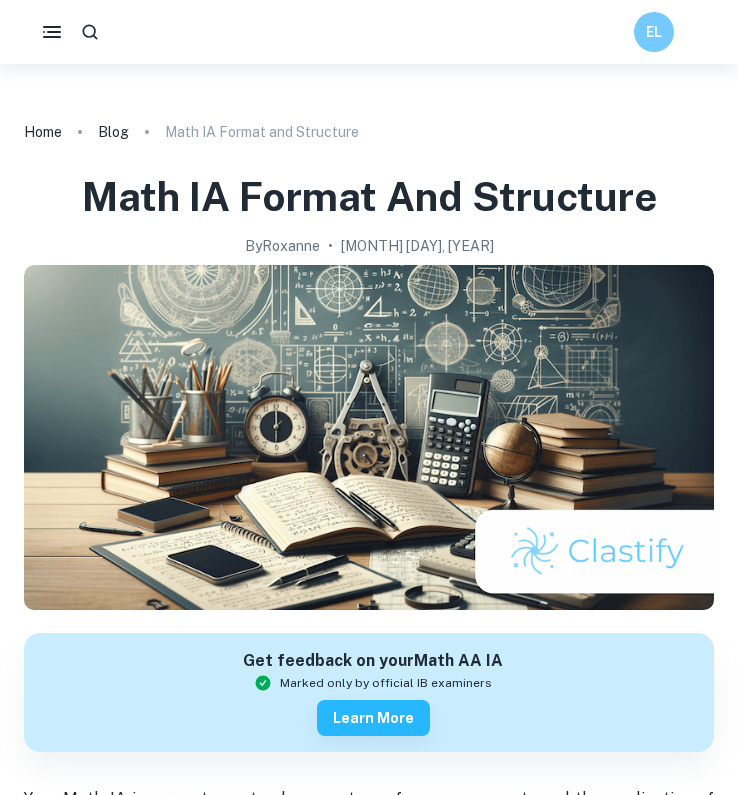 scroll, scrollTop: 0, scrollLeft: 0, axis: both 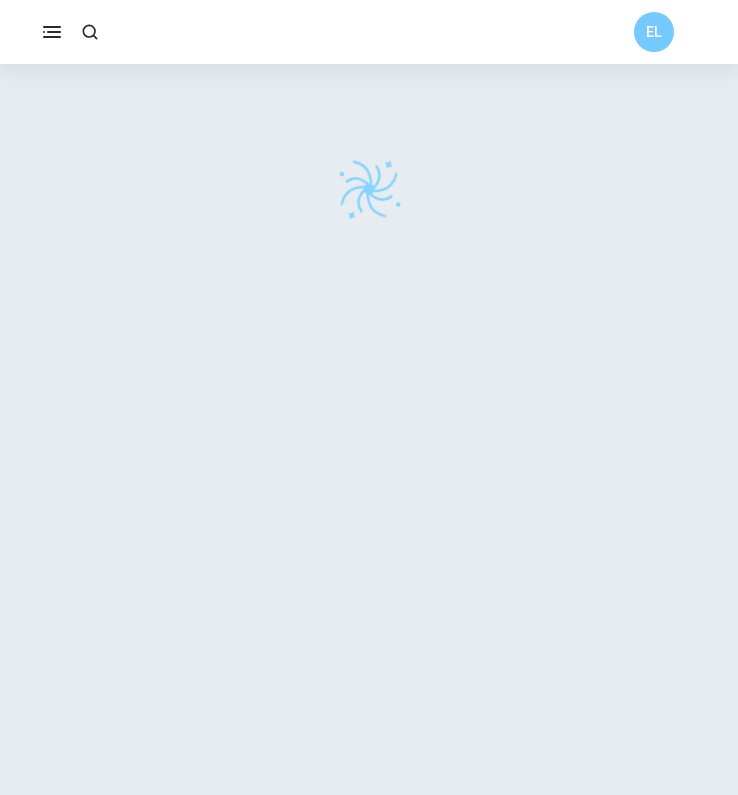 click at bounding box center [369, 437] 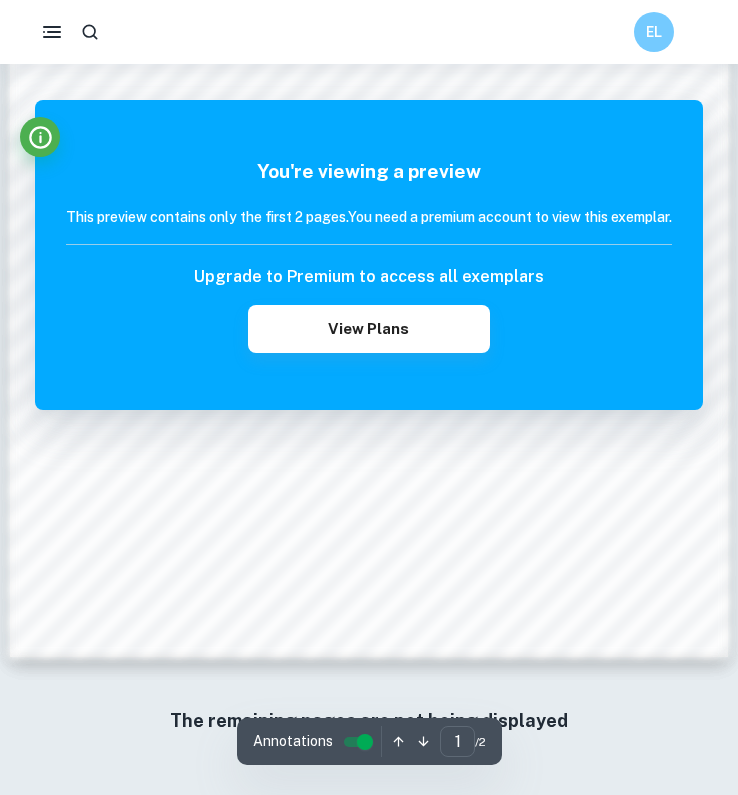 scroll, scrollTop: 1467, scrollLeft: 0, axis: vertical 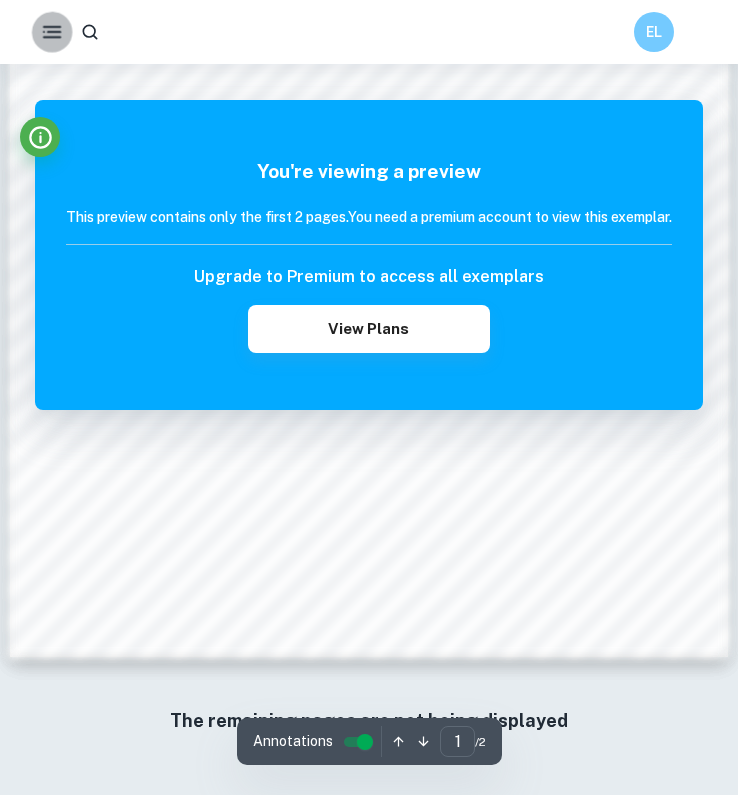 click 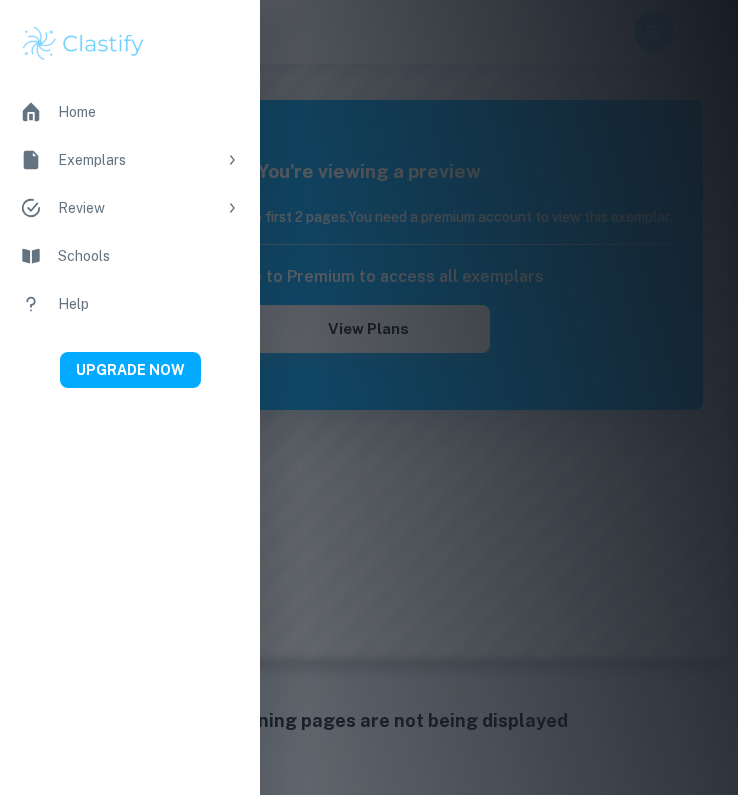 click at bounding box center [83, 44] 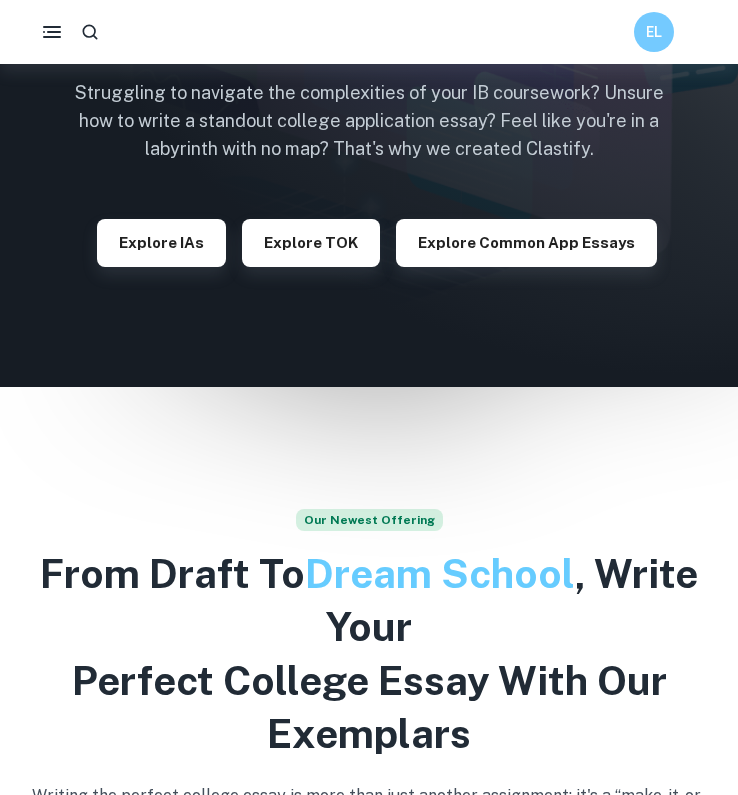scroll, scrollTop: 630, scrollLeft: 0, axis: vertical 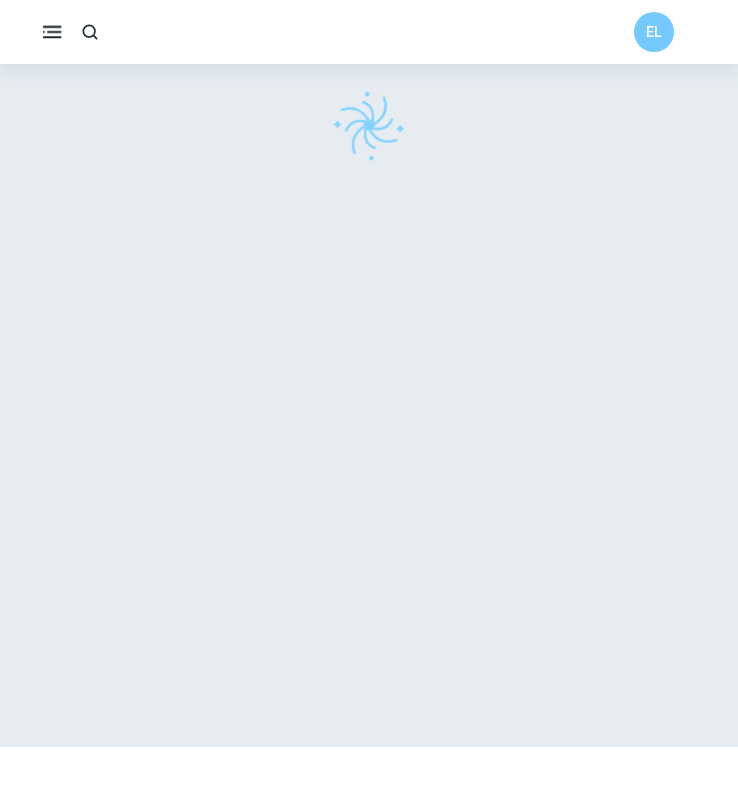 click at bounding box center [52, 32] 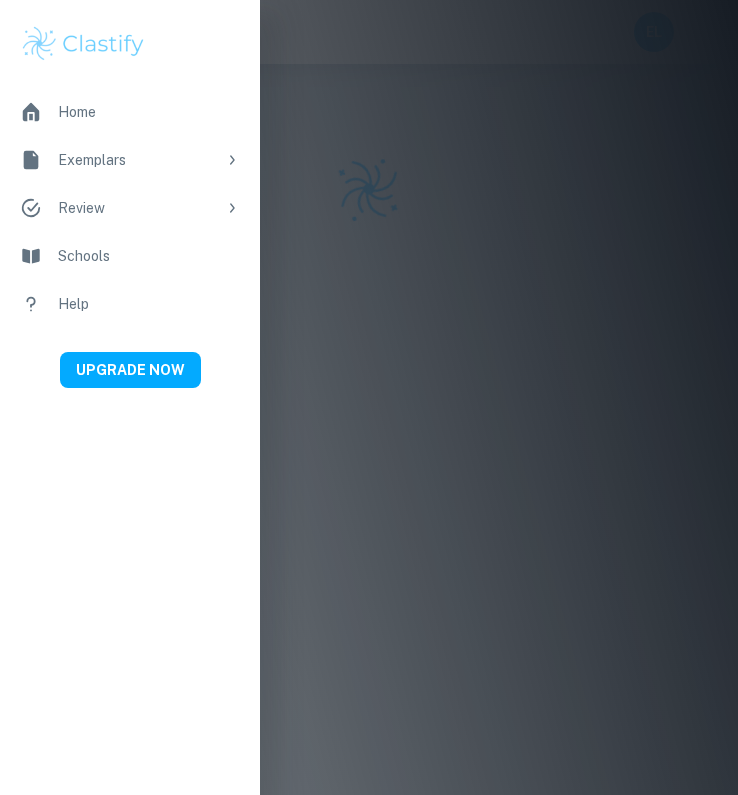 scroll, scrollTop: 0, scrollLeft: 0, axis: both 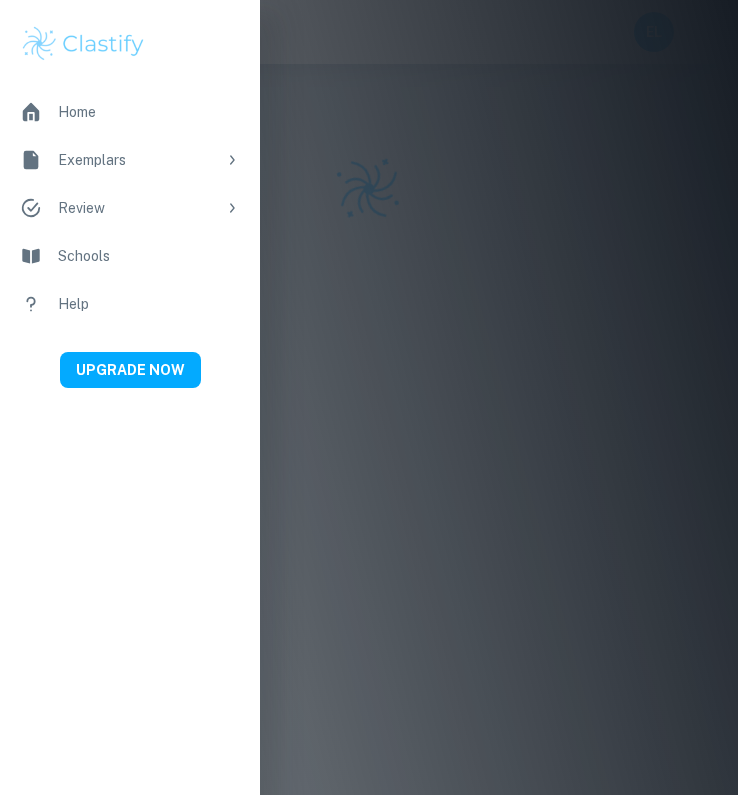 click at bounding box center [369, 397] 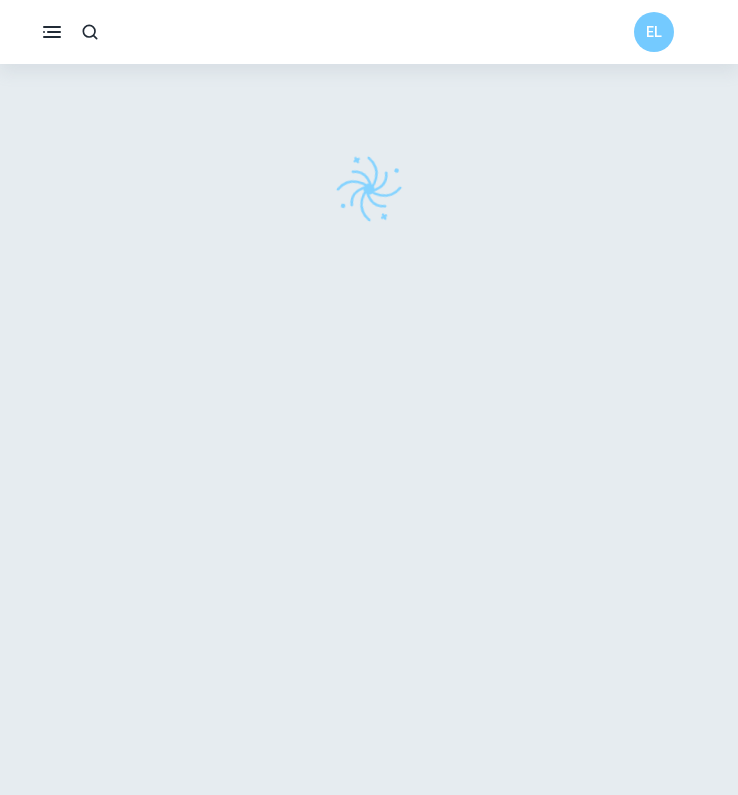 scroll, scrollTop: 0, scrollLeft: 0, axis: both 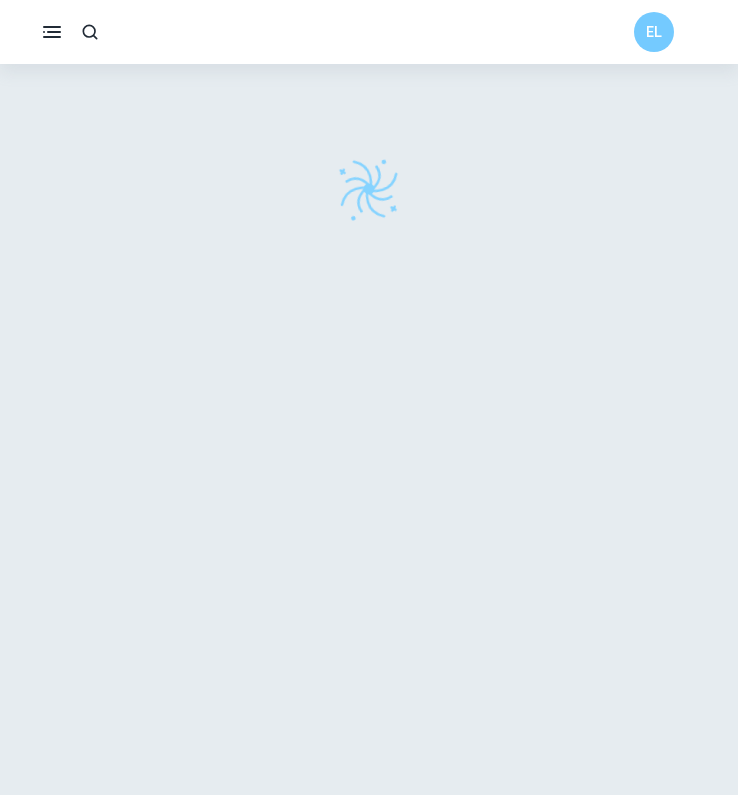 drag, startPoint x: 123, startPoint y: 182, endPoint x: 120, endPoint y: 165, distance: 17.262676 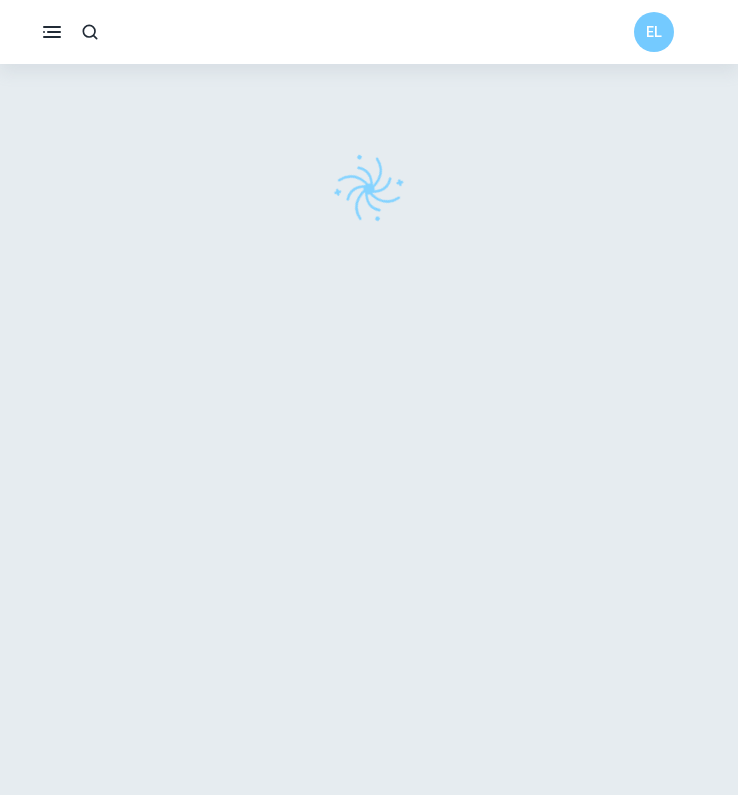 scroll, scrollTop: 0, scrollLeft: 0, axis: both 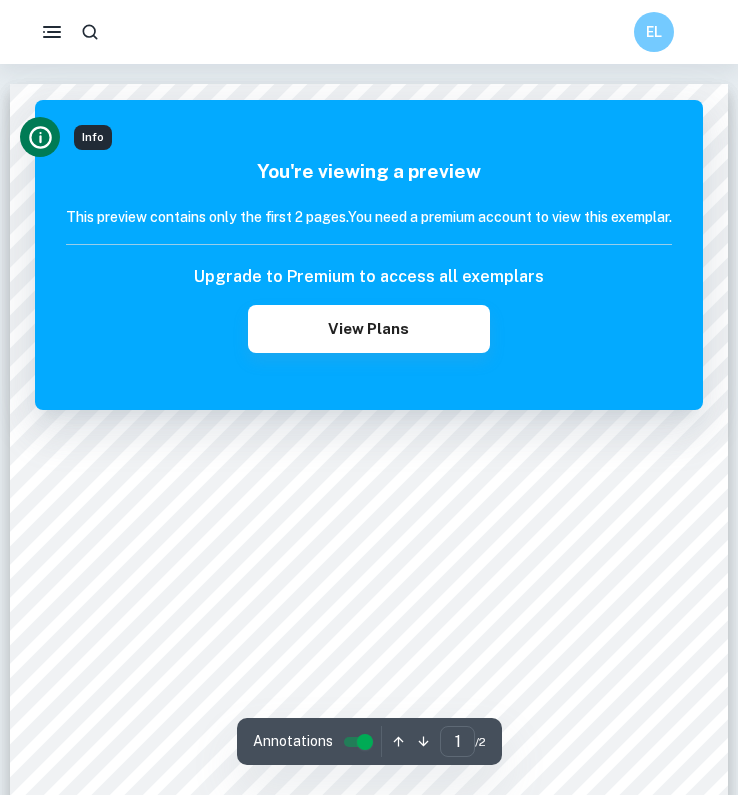 click 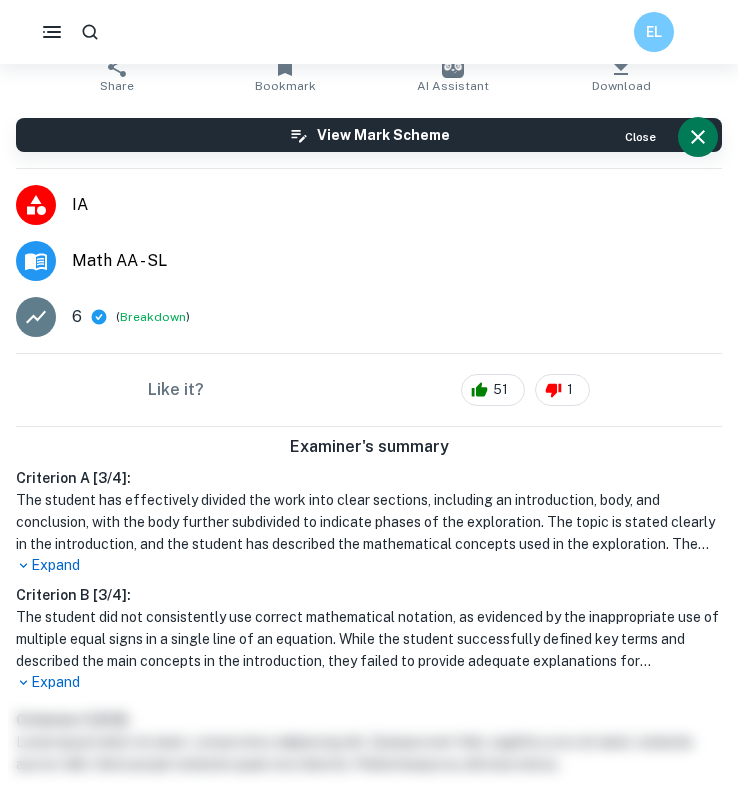 scroll, scrollTop: 92, scrollLeft: 0, axis: vertical 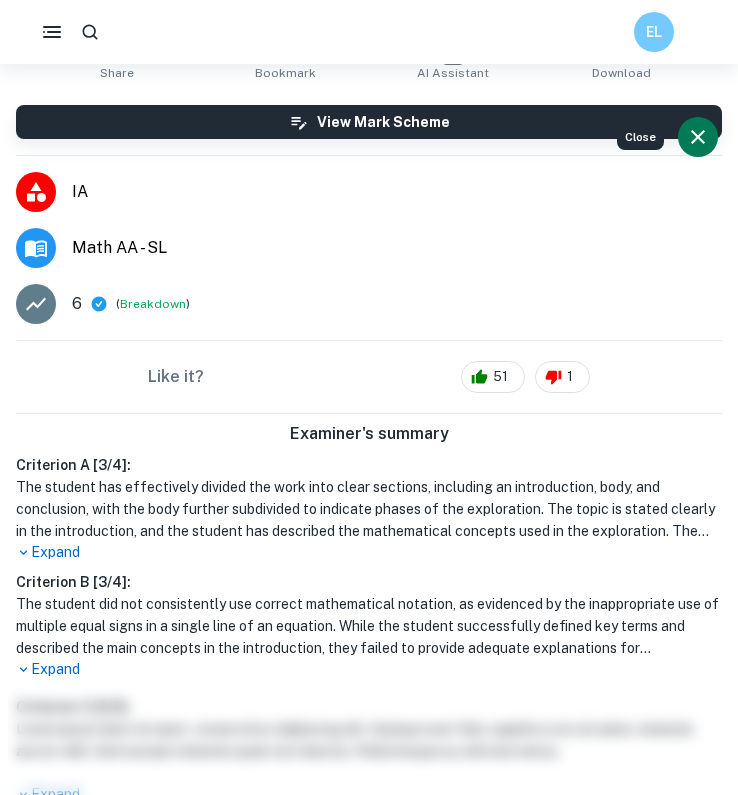 click on "Expand" at bounding box center [369, 552] 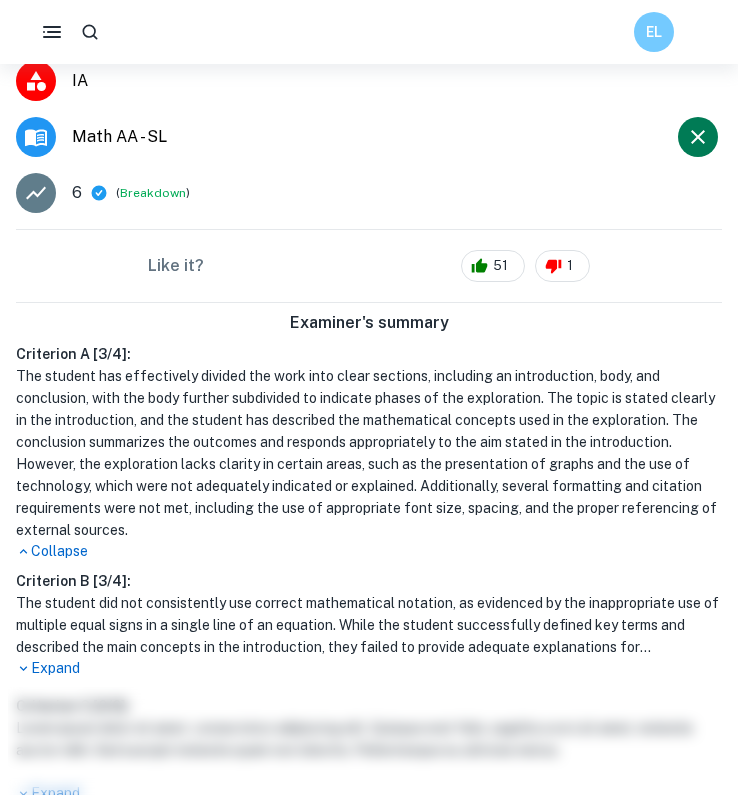 scroll, scrollTop: 213, scrollLeft: 0, axis: vertical 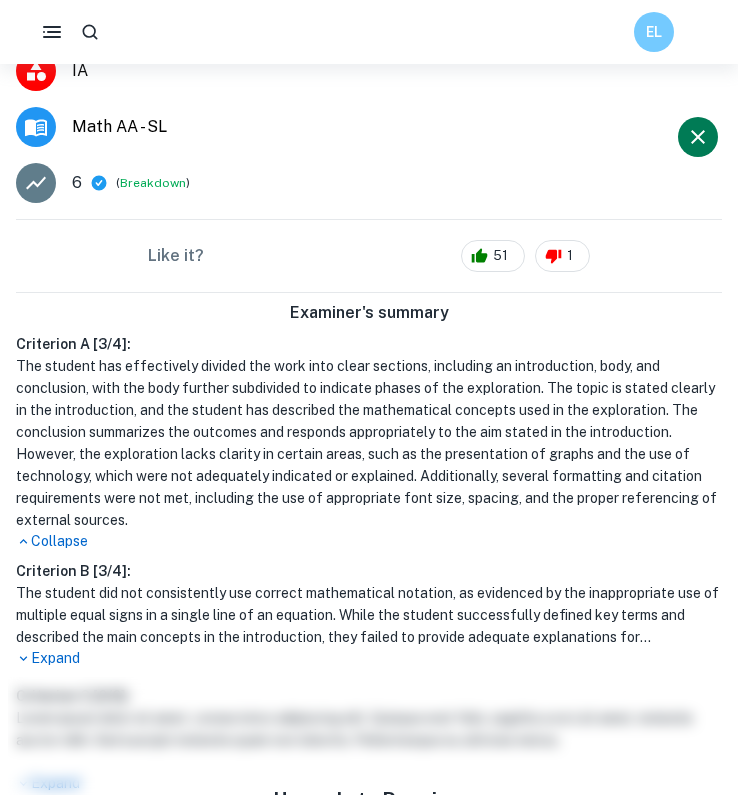 click on "Expand" at bounding box center (369, 658) 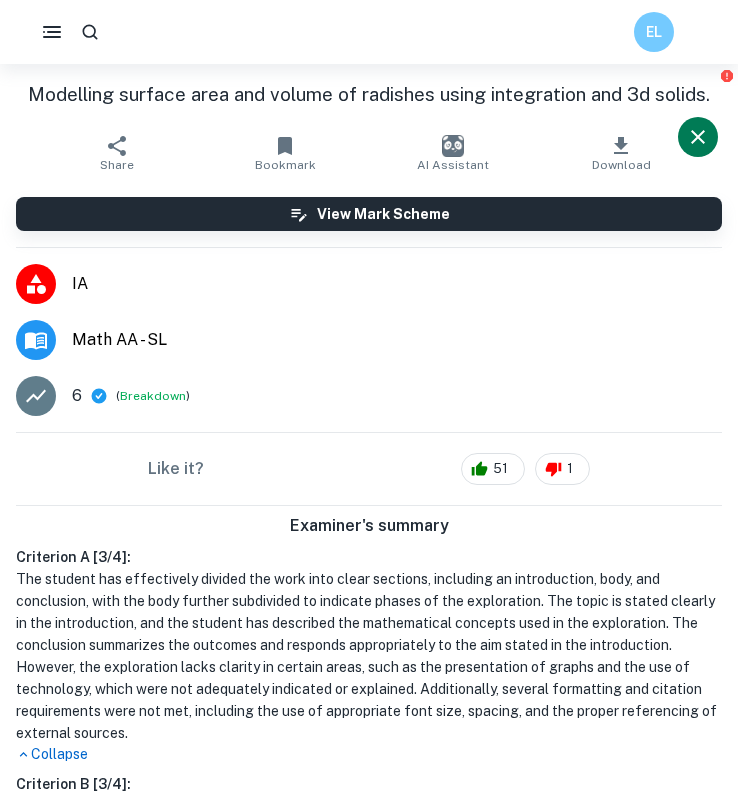 scroll, scrollTop: 0, scrollLeft: 0, axis: both 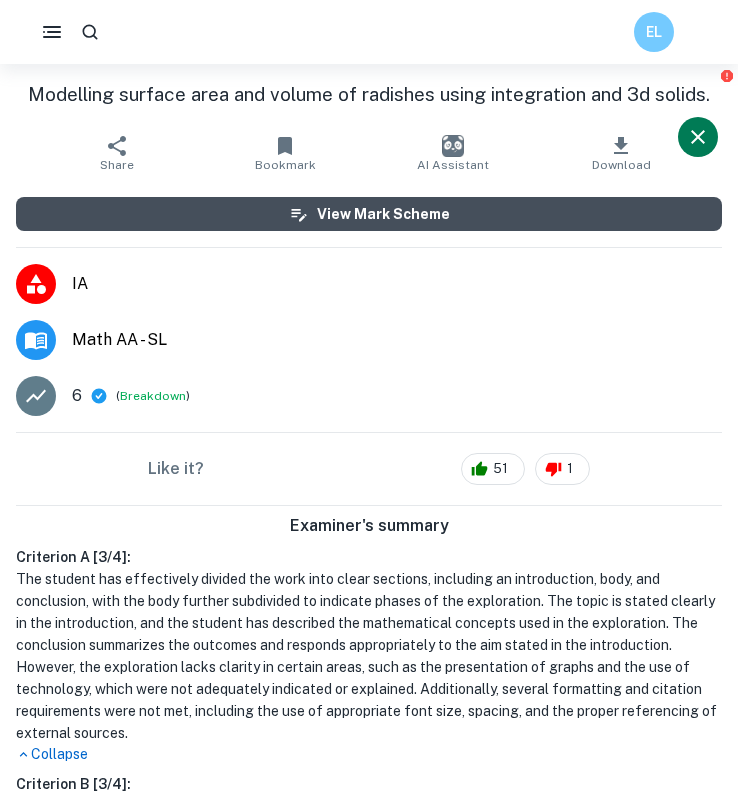 click on "View Mark Scheme" at bounding box center (369, 214) 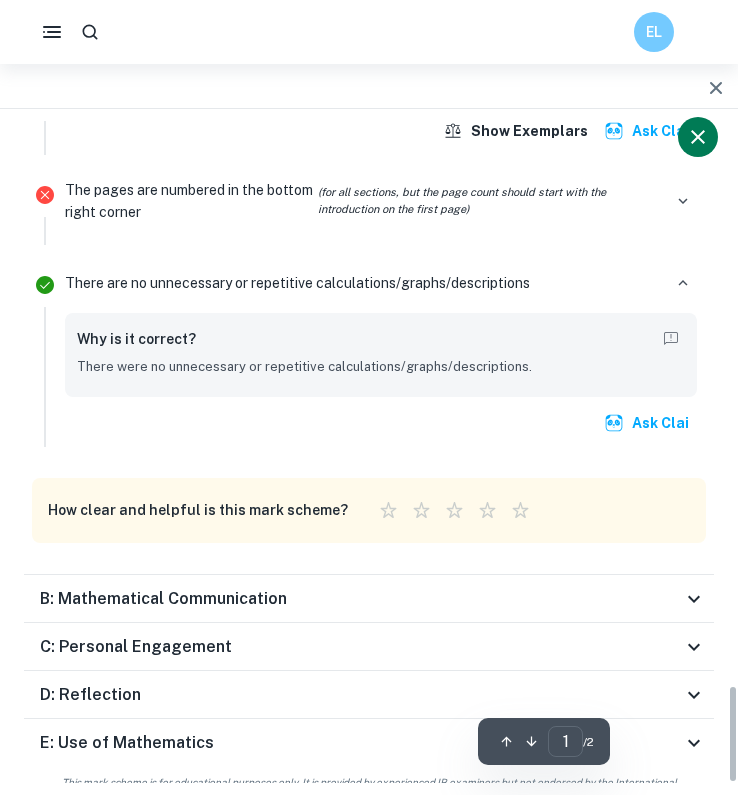 scroll, scrollTop: 3808, scrollLeft: 0, axis: vertical 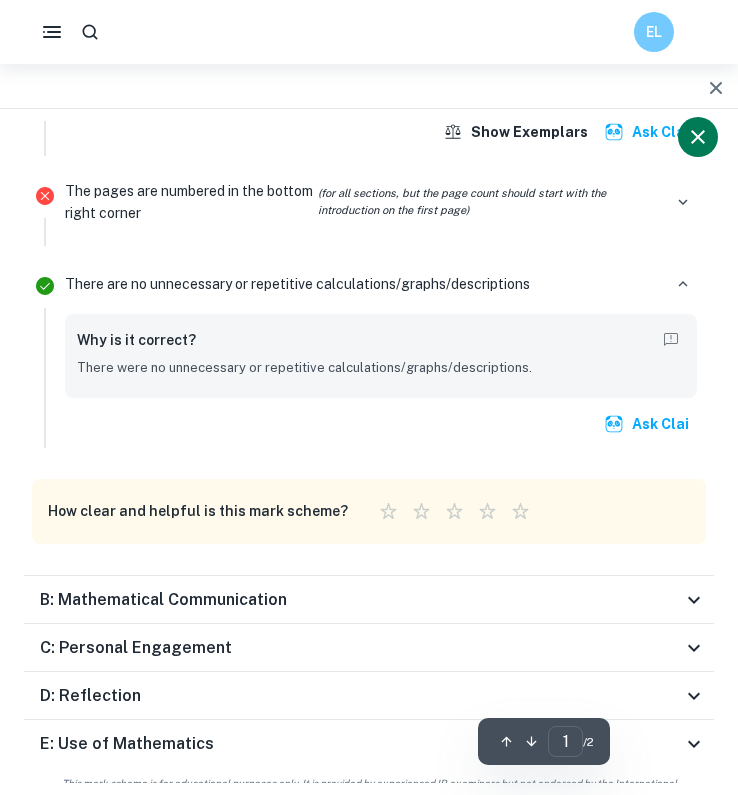 click on "B: Mathematical Communication" at bounding box center [361, 600] 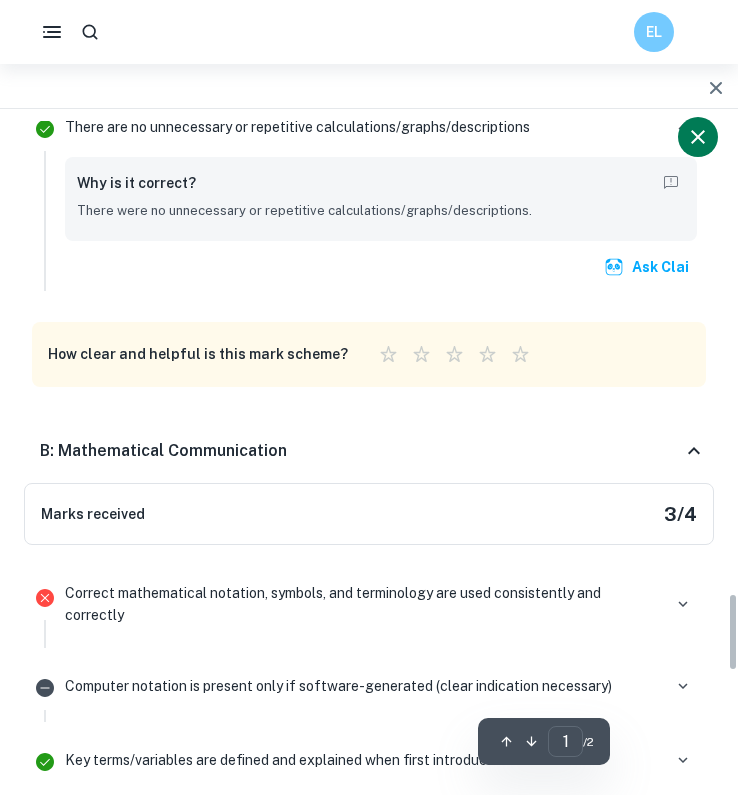 click on "Correct mathematical notation, symbols, and terminology are used consistently and correctly" at bounding box center (363, 604) 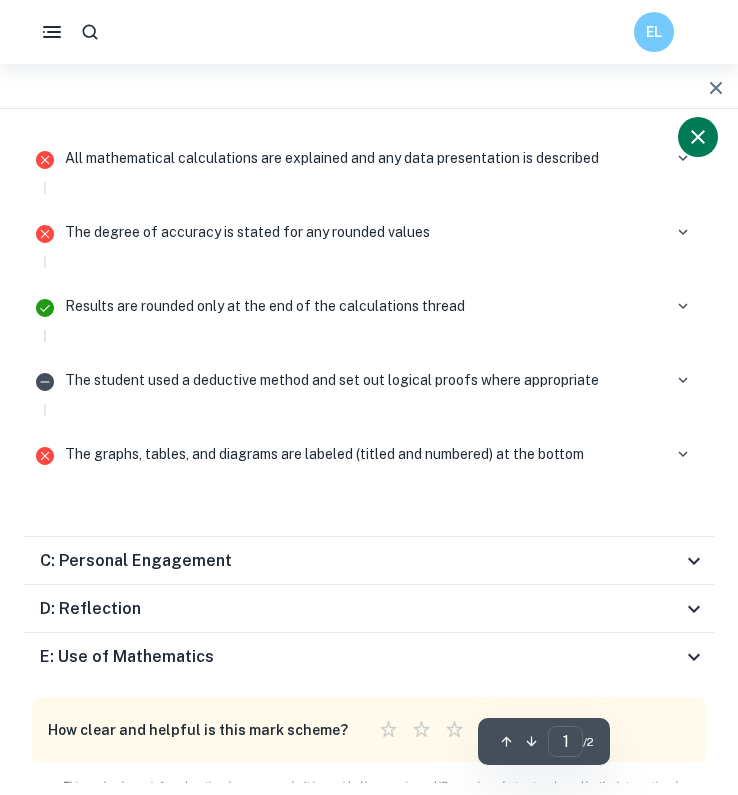 click on "C: Personal Engagement" at bounding box center [361, 561] 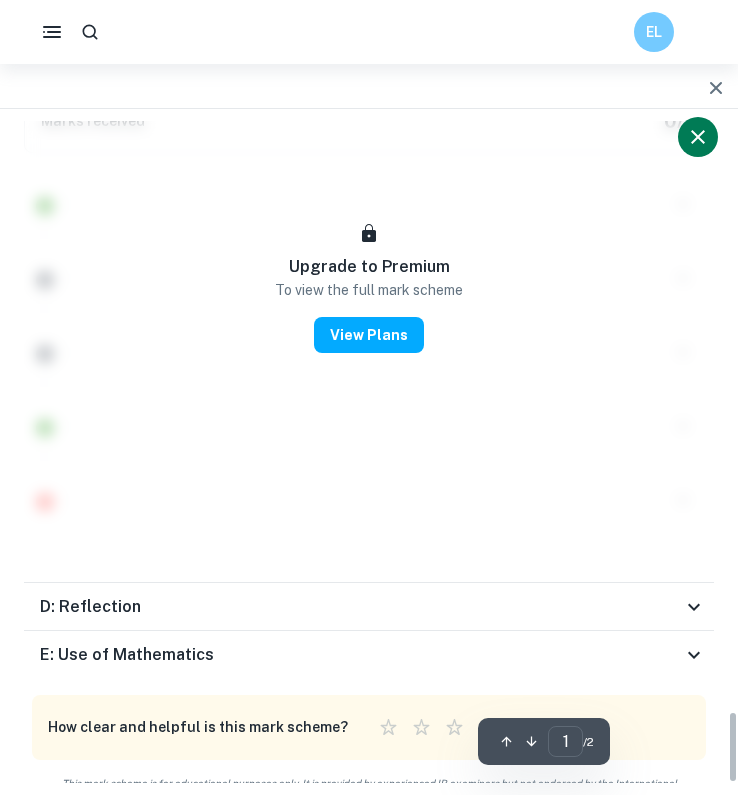 click on "D: Reflection" at bounding box center (369, 607) 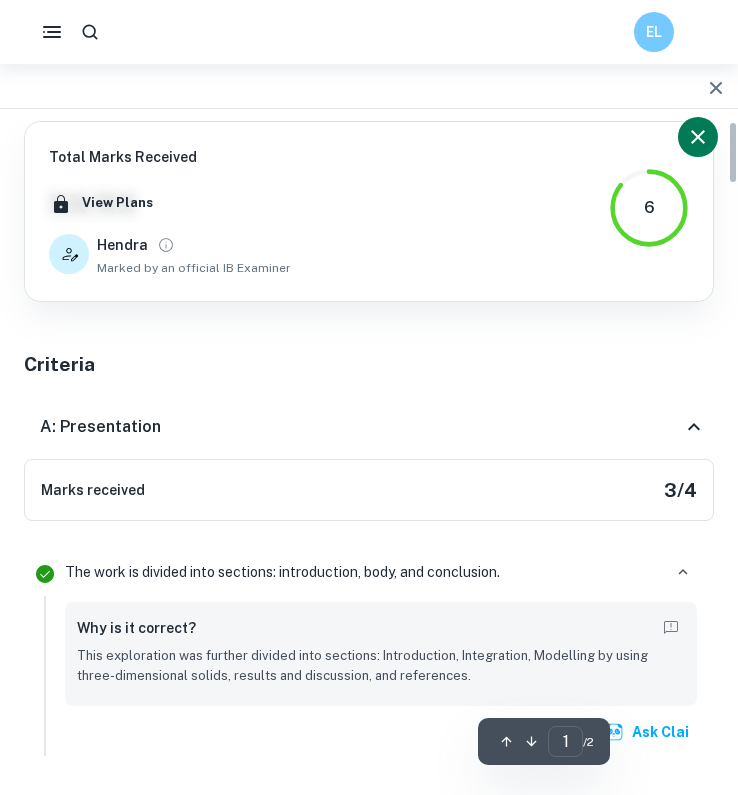 scroll, scrollTop: 0, scrollLeft: 0, axis: both 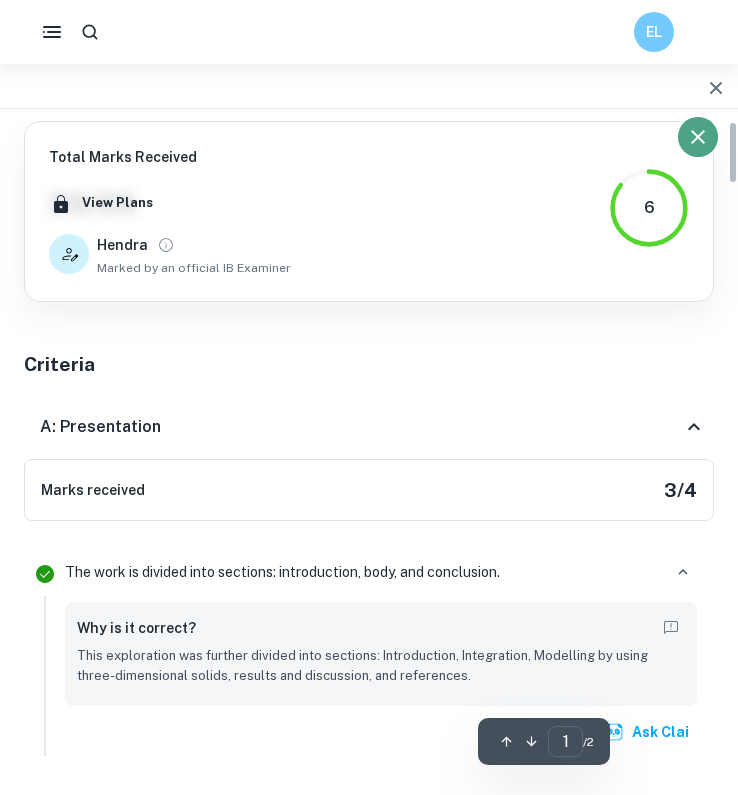 click 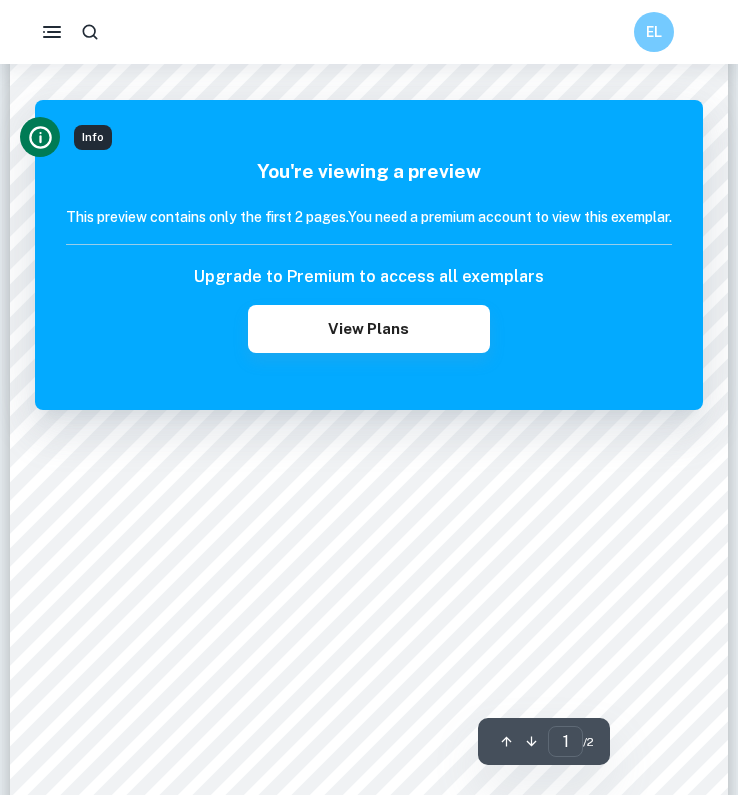 scroll, scrollTop: 266, scrollLeft: 0, axis: vertical 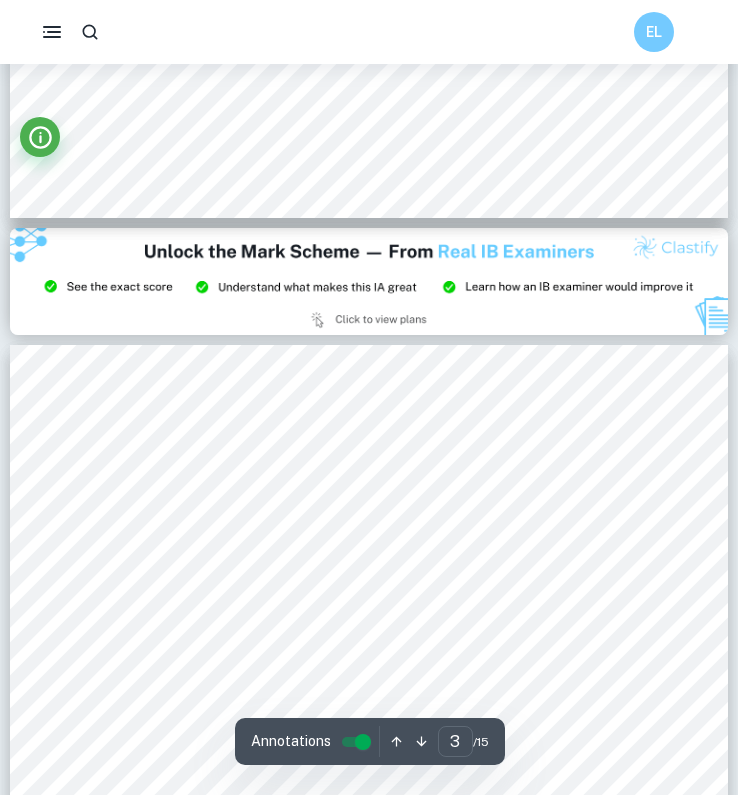 type on "2" 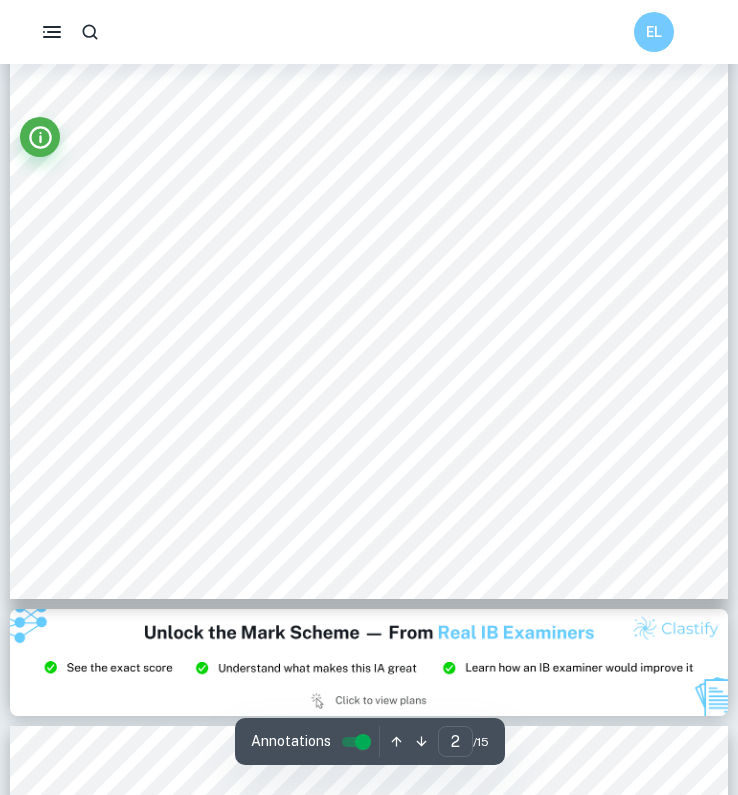 scroll, scrollTop: 1647, scrollLeft: 0, axis: vertical 